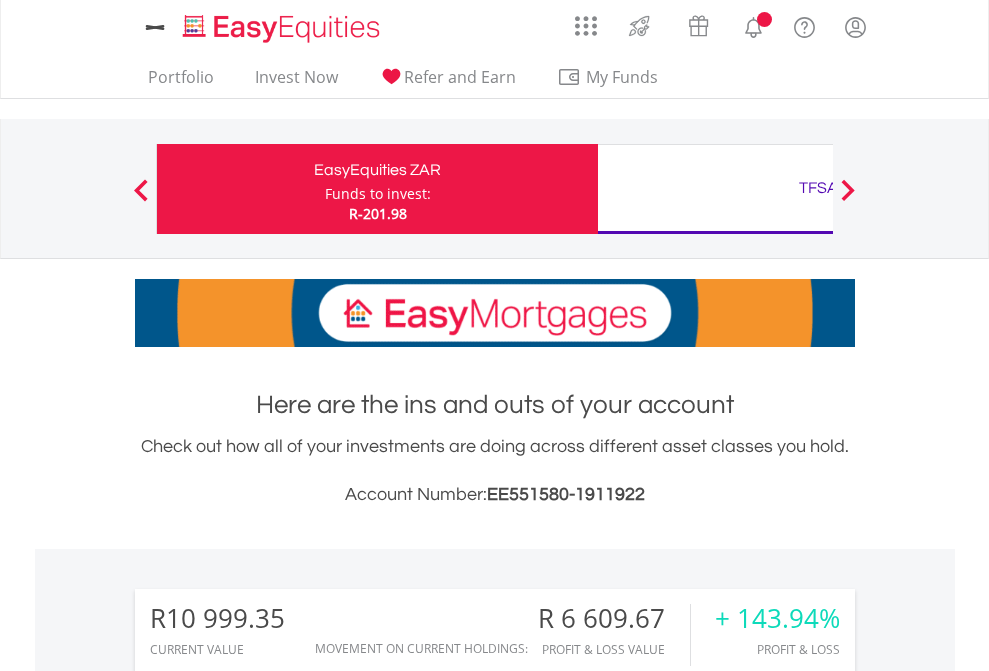 scroll, scrollTop: 0, scrollLeft: 0, axis: both 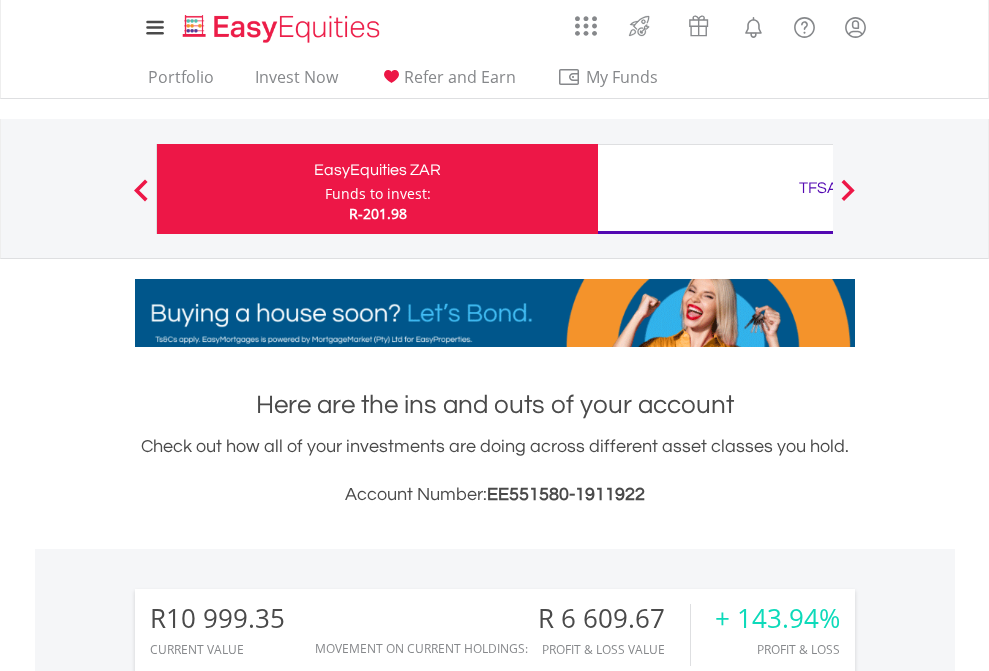 click on "Funds to invest:" at bounding box center [378, 194] 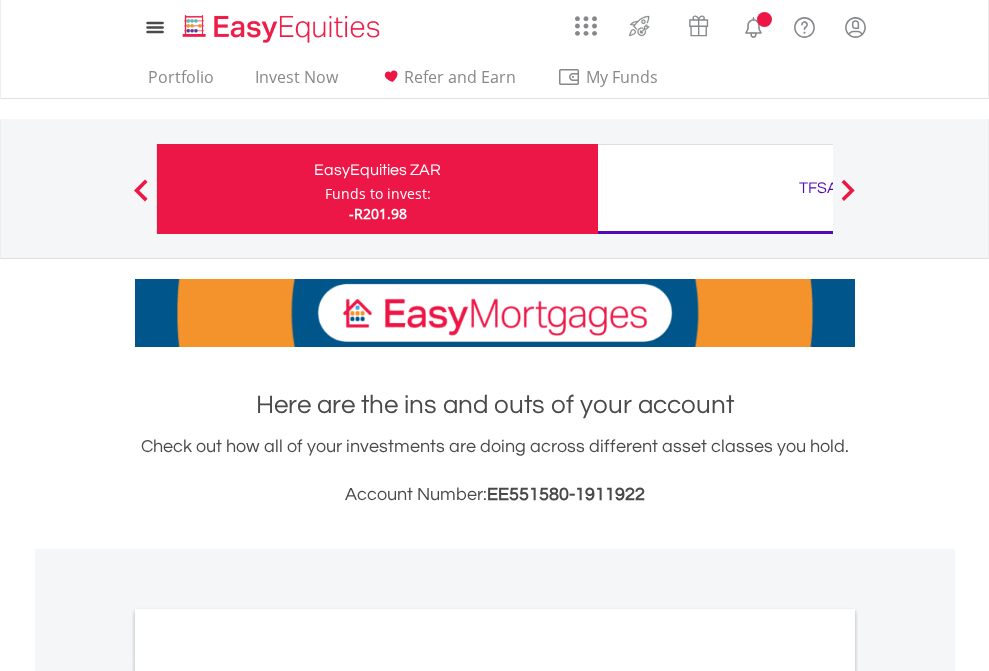 scroll, scrollTop: 0, scrollLeft: 0, axis: both 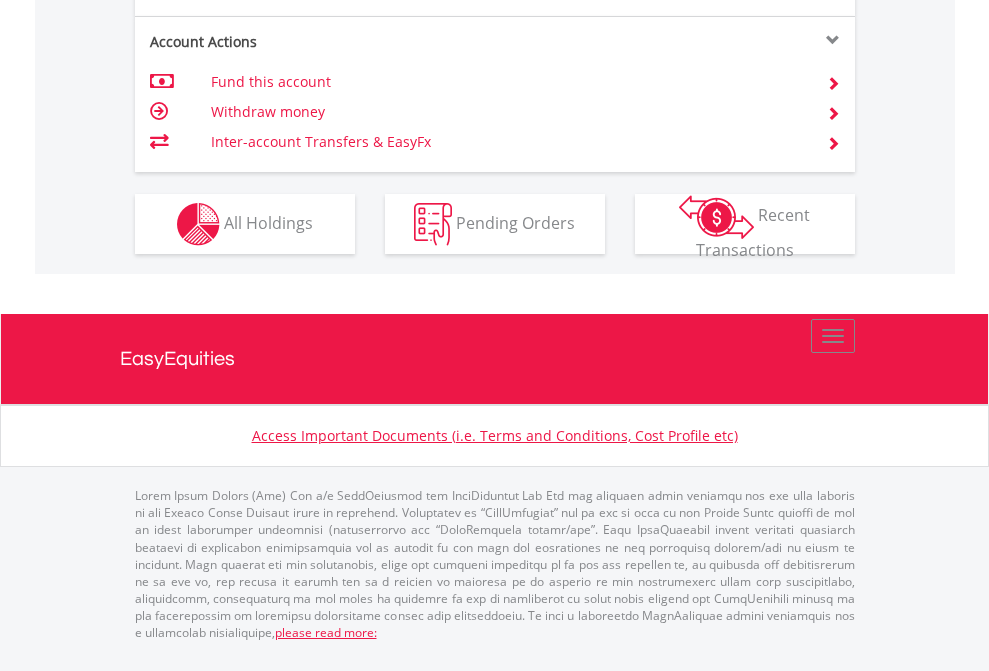 click on "Investment types" at bounding box center [706, -337] 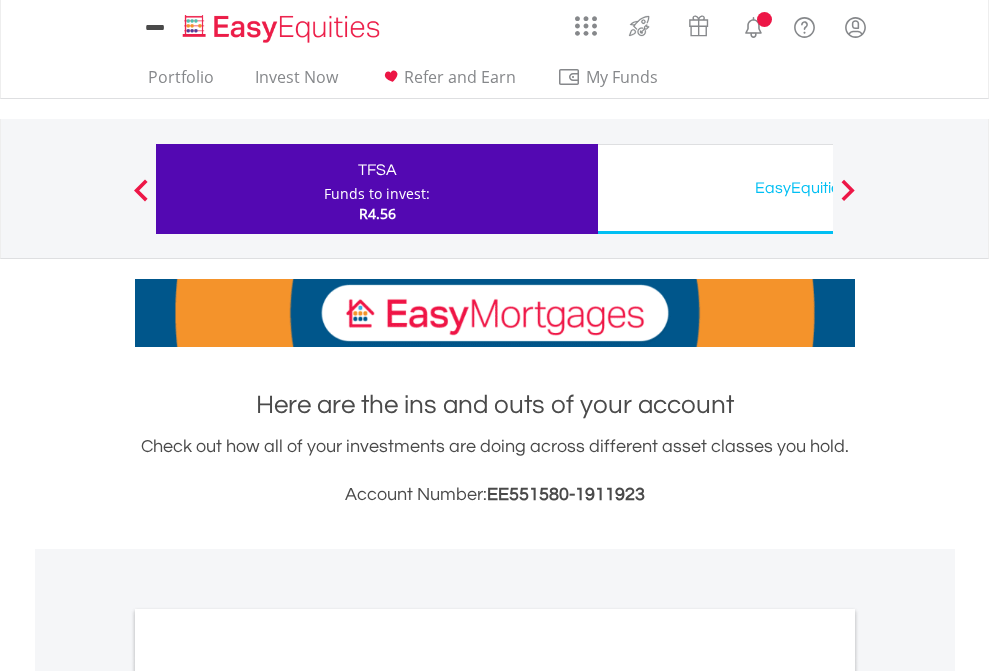 scroll, scrollTop: 0, scrollLeft: 0, axis: both 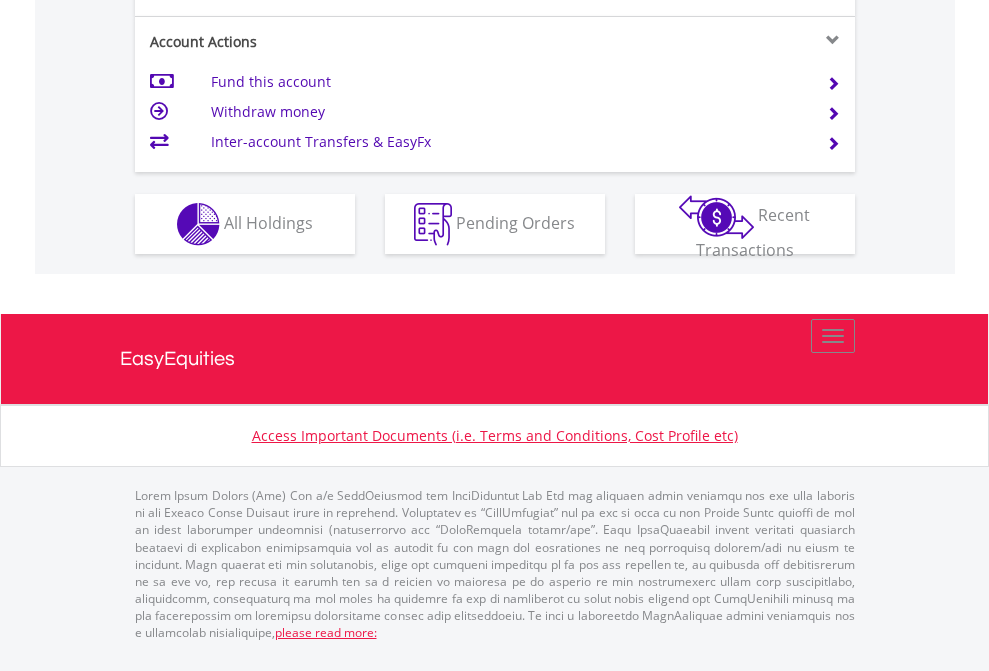 click on "Investment types" at bounding box center (706, -337) 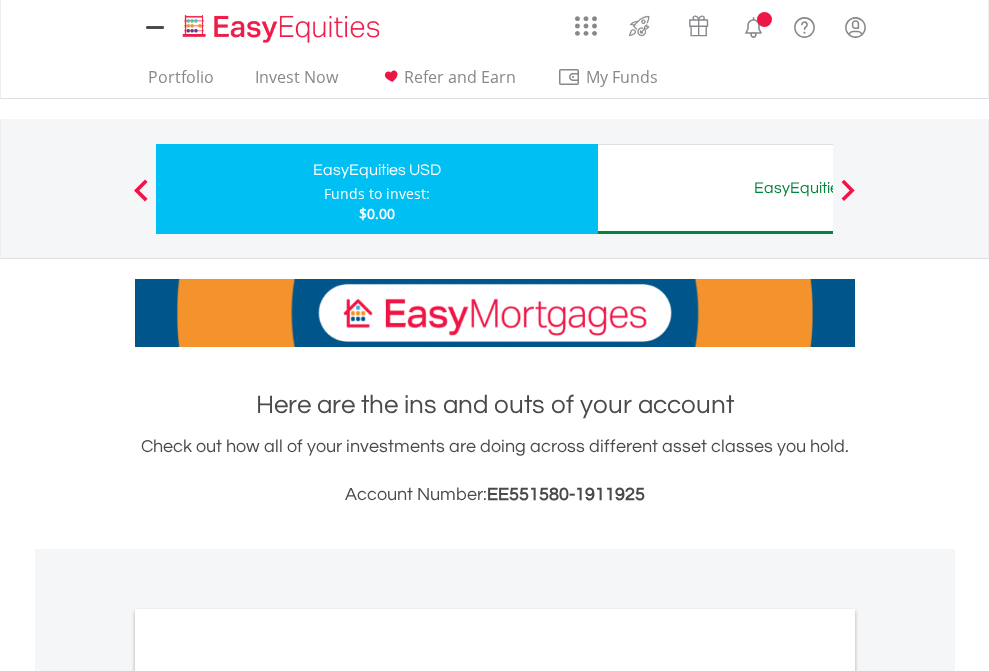 scroll, scrollTop: 0, scrollLeft: 0, axis: both 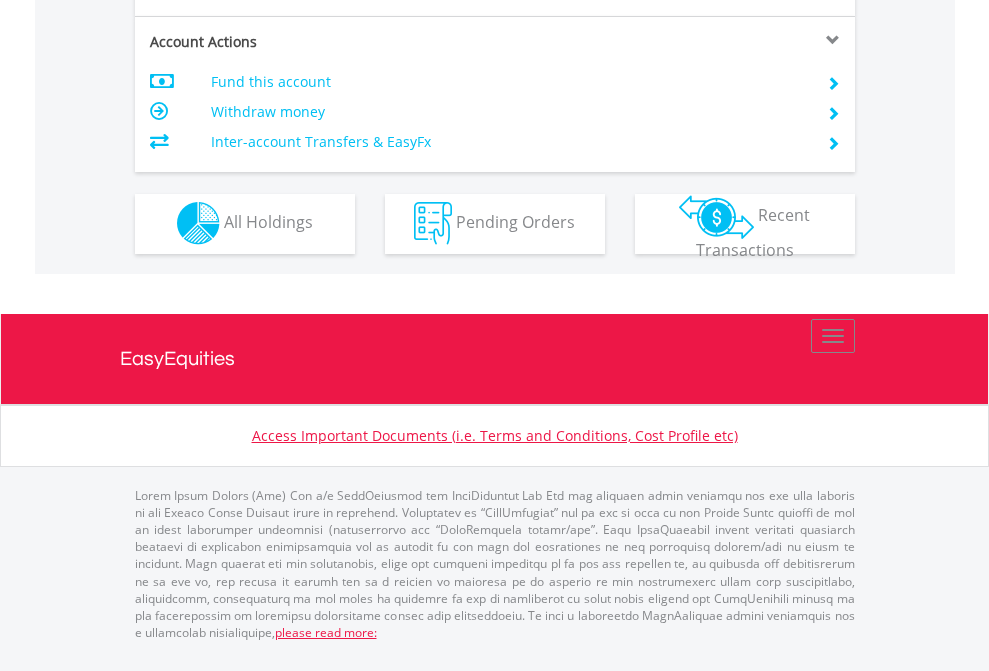 click on "Investment types" at bounding box center (706, -353) 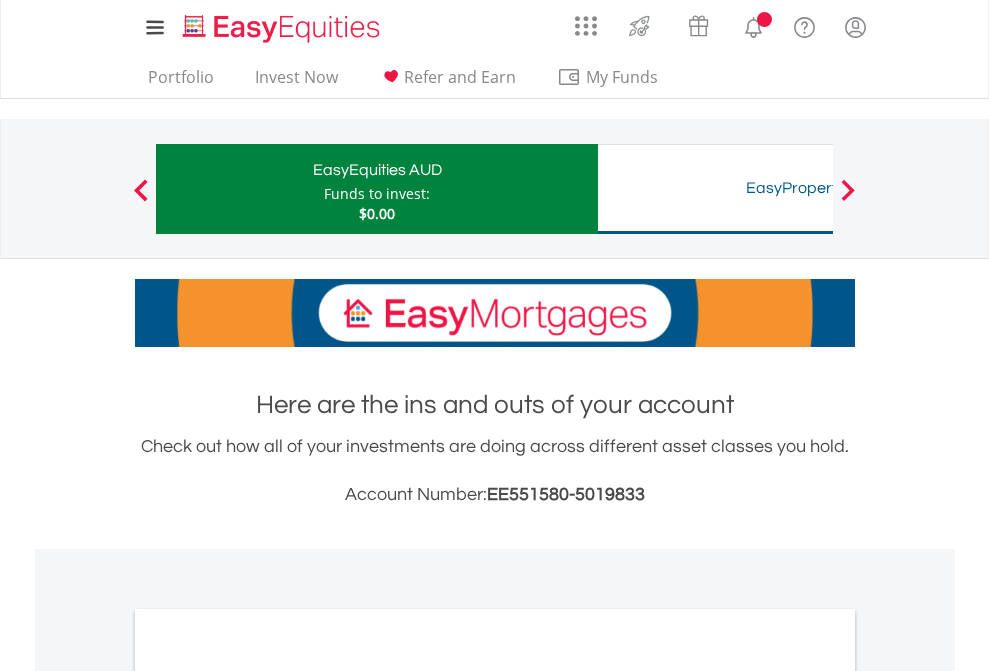 scroll, scrollTop: 0, scrollLeft: 0, axis: both 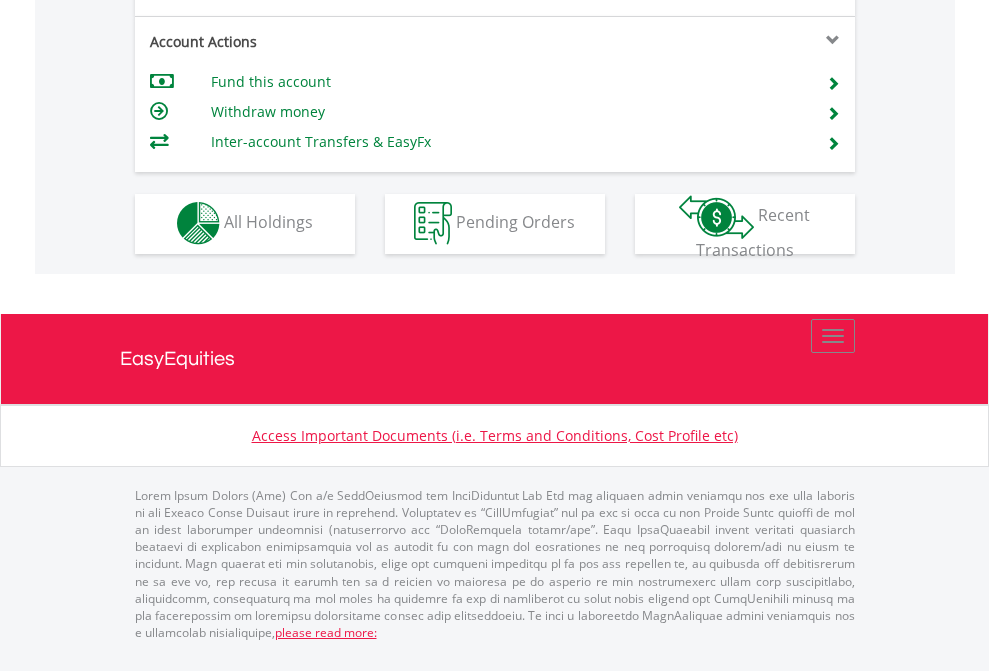 click on "Investment types" at bounding box center [706, -353] 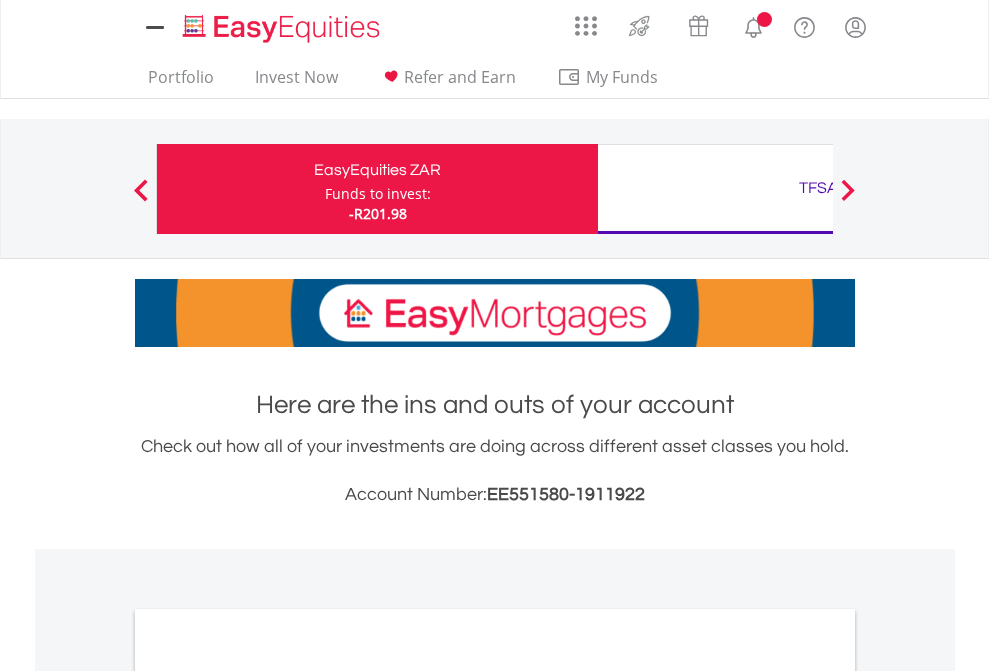 scroll, scrollTop: 0, scrollLeft: 0, axis: both 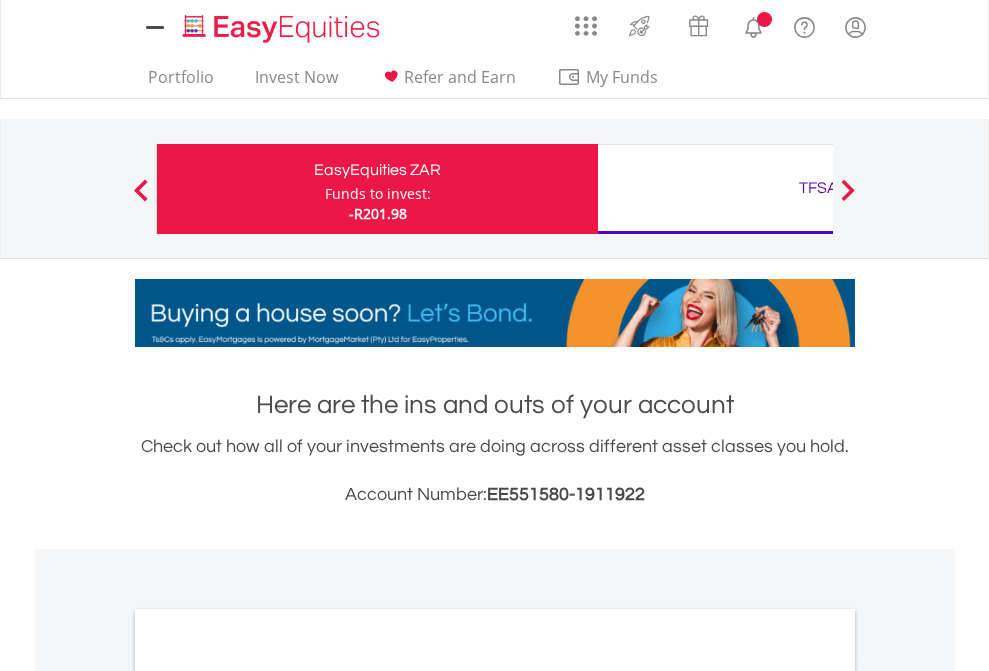 click on "All Holdings" at bounding box center [268, 1096] 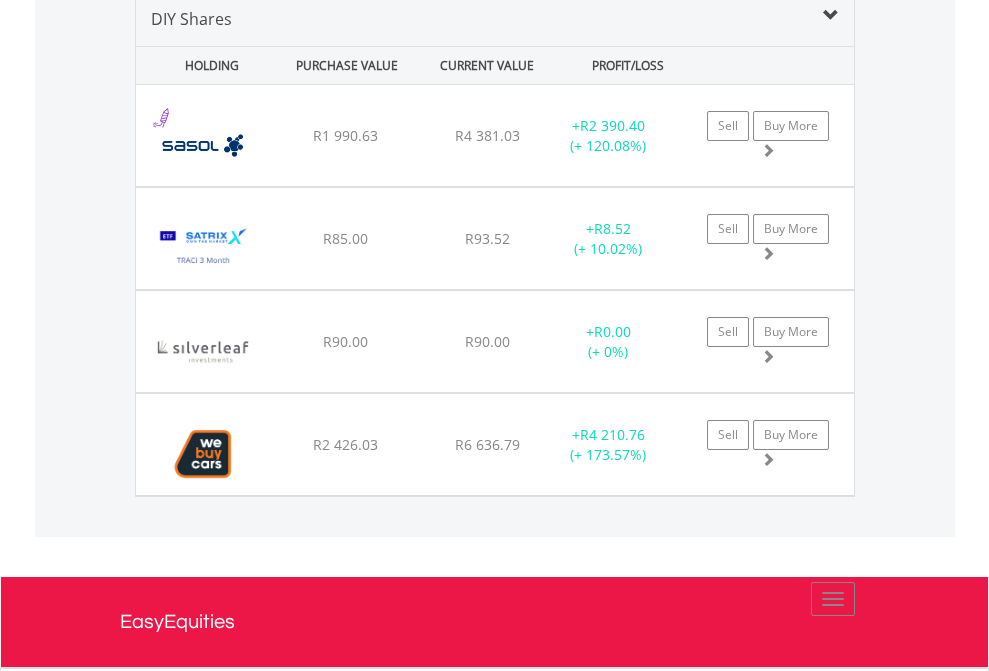 scroll, scrollTop: 1933, scrollLeft: 0, axis: vertical 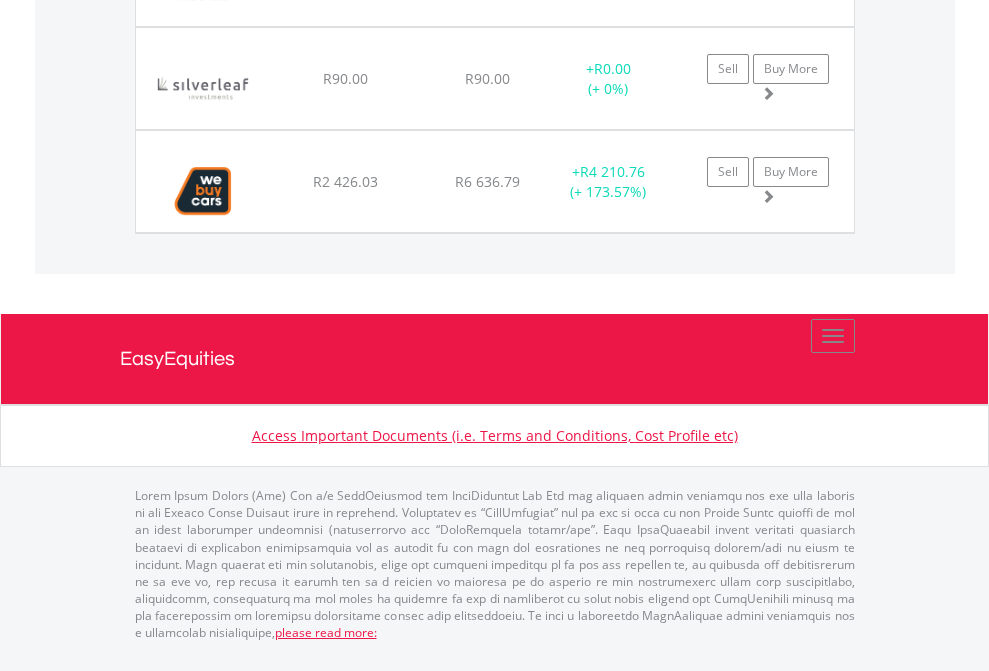 click on "TFSA" at bounding box center (818, -1277) 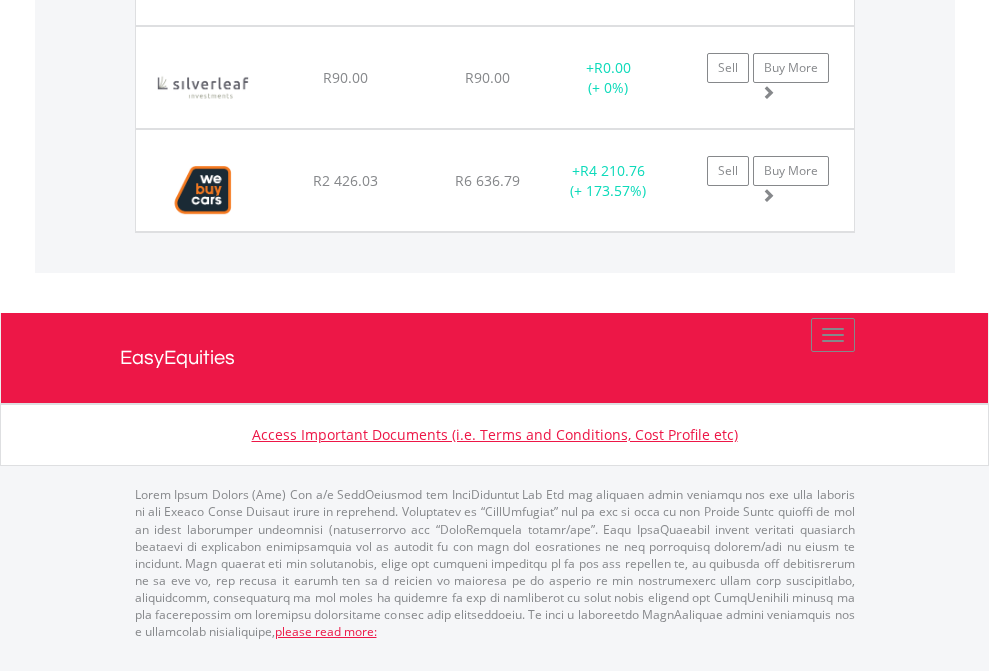 scroll, scrollTop: 144, scrollLeft: 0, axis: vertical 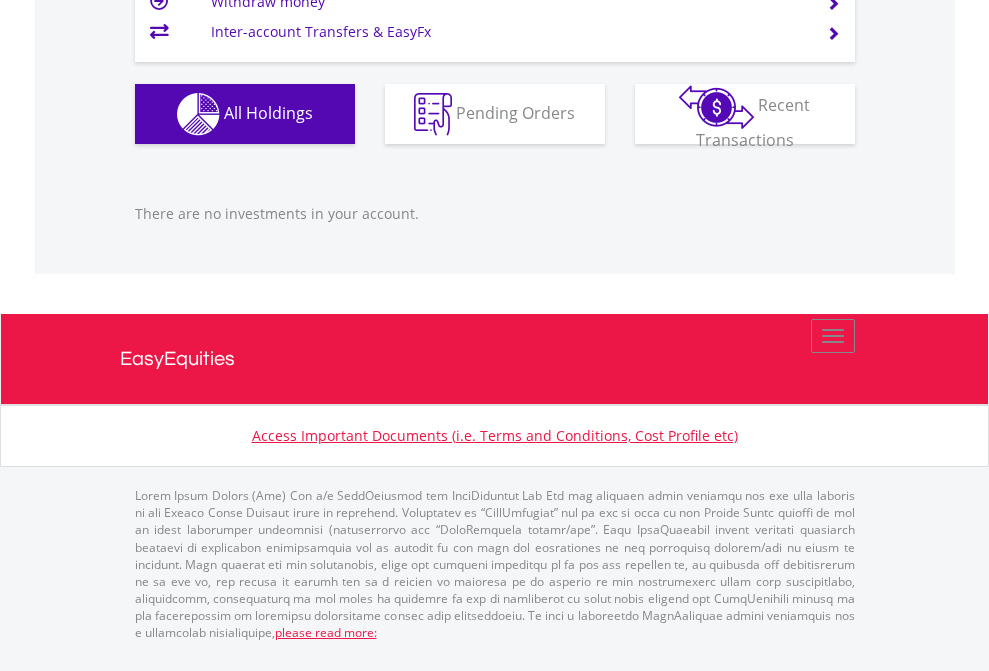 click on "EasyEquities USD" at bounding box center (818, -1166) 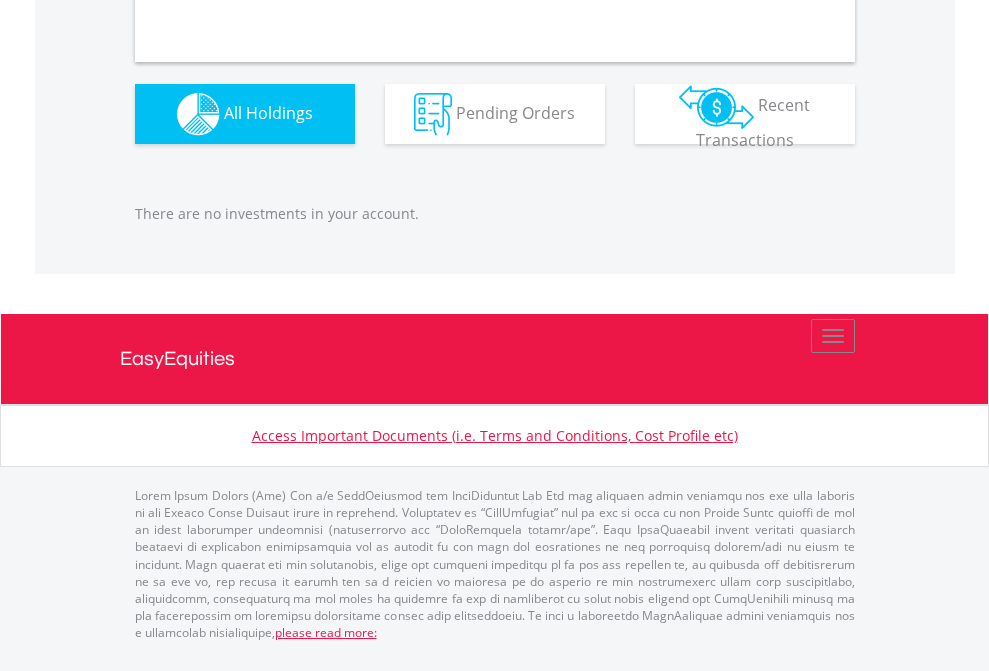 scroll, scrollTop: 1980, scrollLeft: 0, axis: vertical 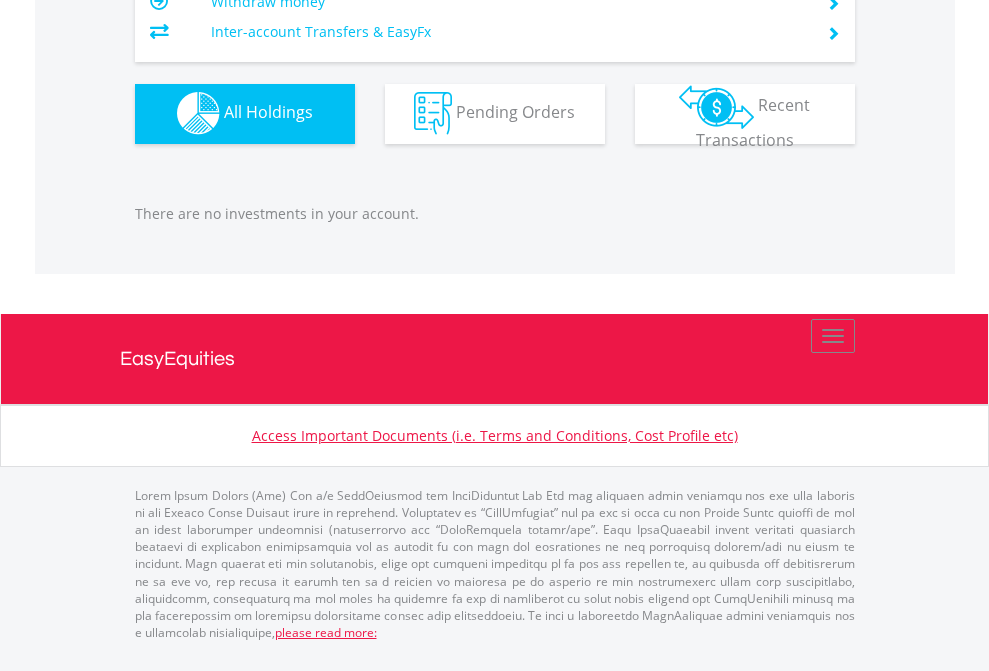 click on "EasyEquities AUD" at bounding box center [818, -1142] 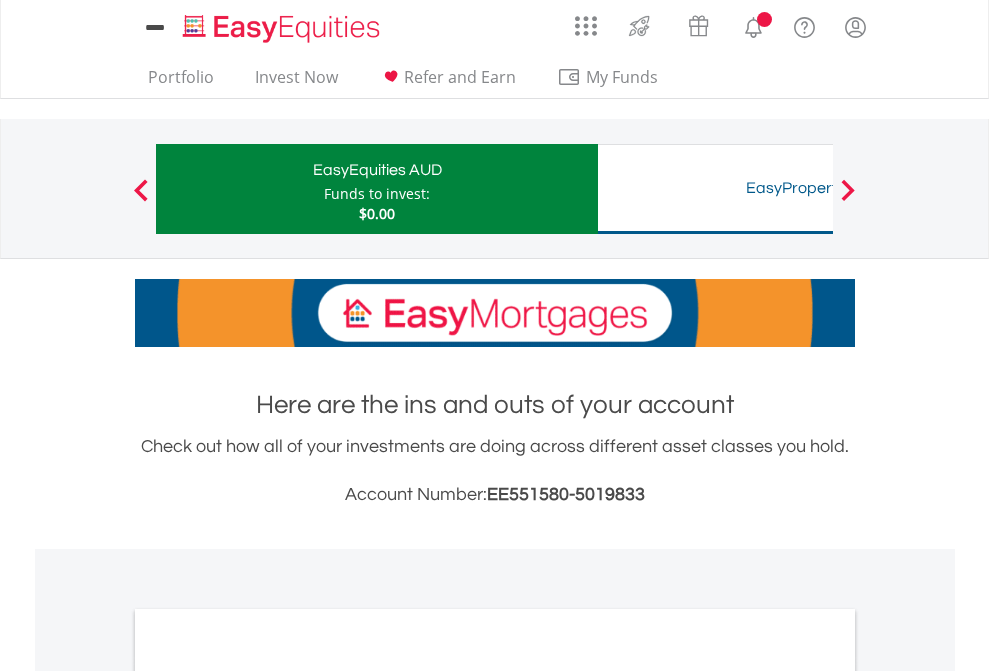 click on "All Holdings" at bounding box center (268, 1096) 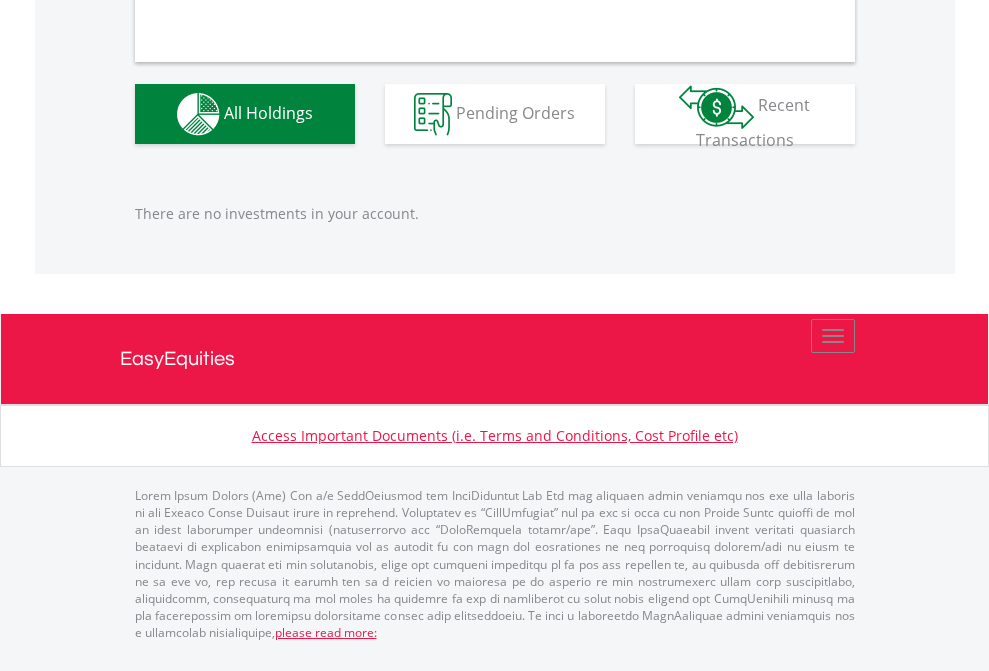 scroll, scrollTop: 1980, scrollLeft: 0, axis: vertical 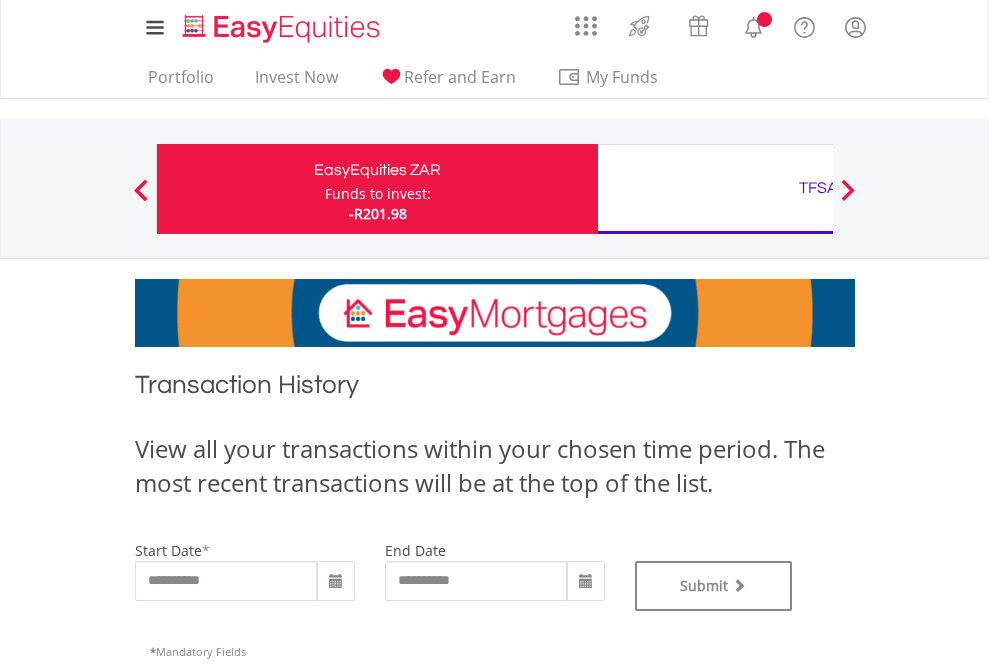 type on "**********" 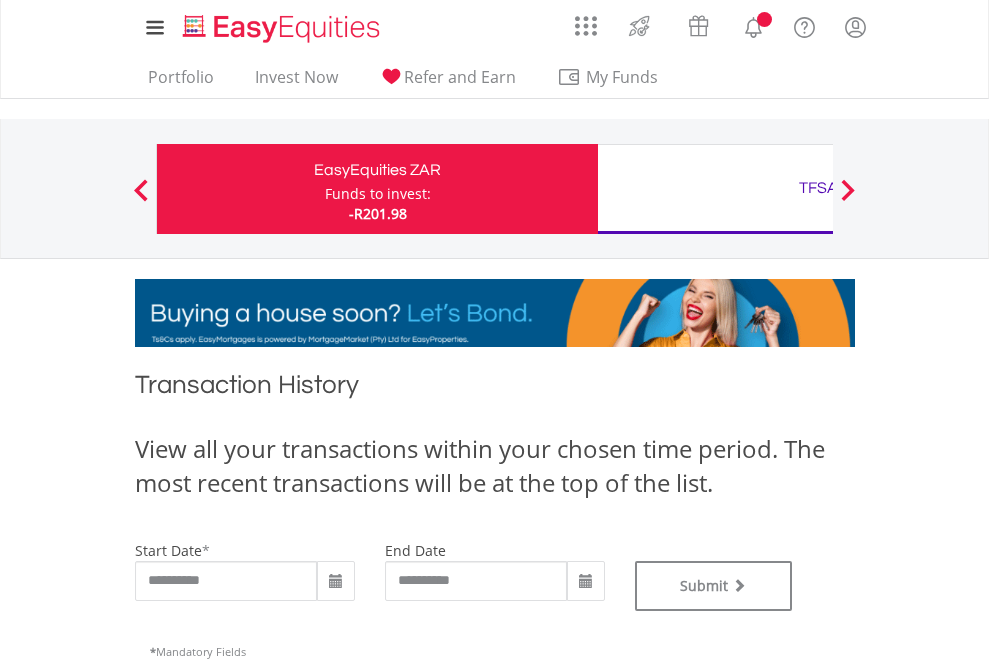 type on "**********" 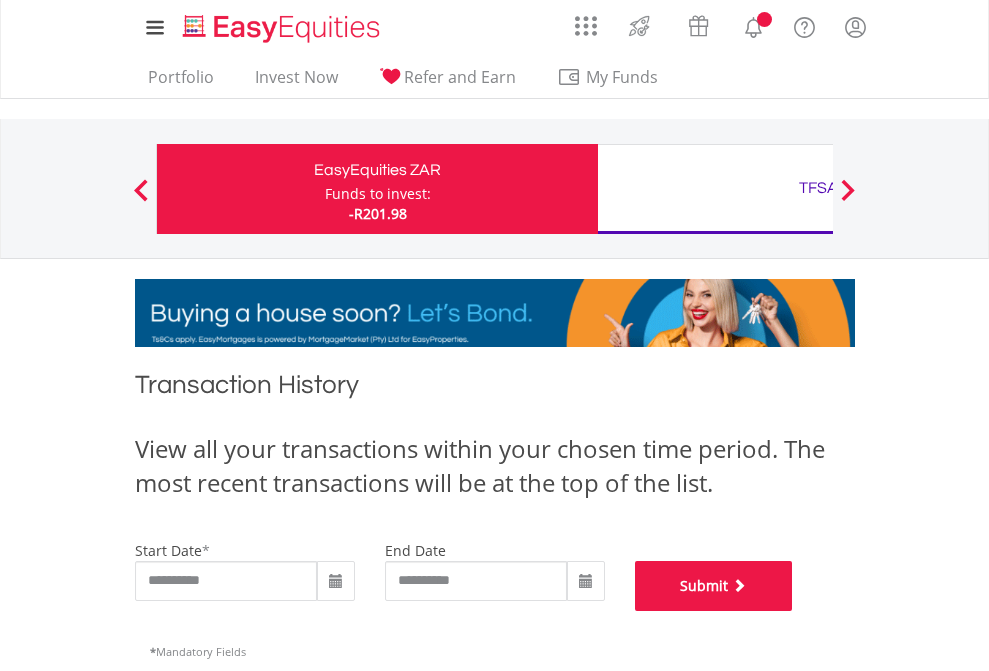 click on "Submit" at bounding box center (714, 586) 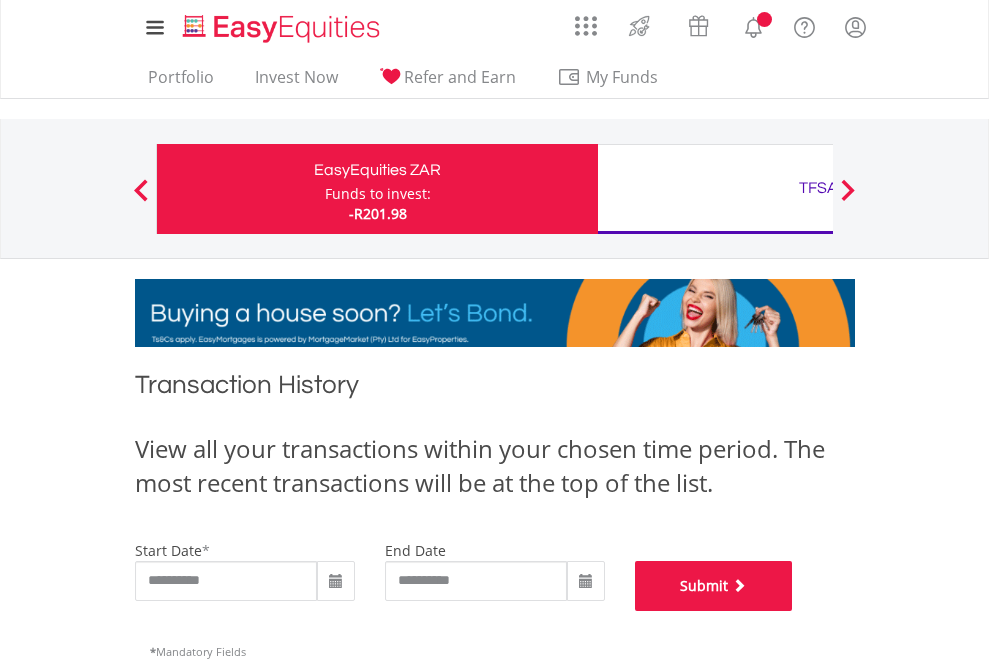 scroll, scrollTop: 811, scrollLeft: 0, axis: vertical 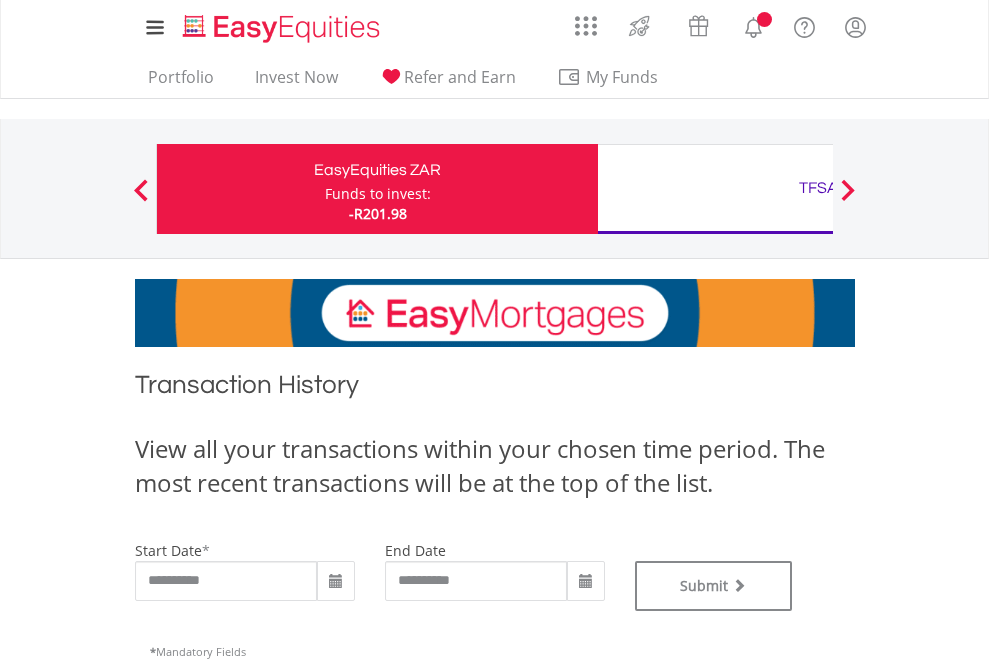 click on "TFSA" at bounding box center [818, 188] 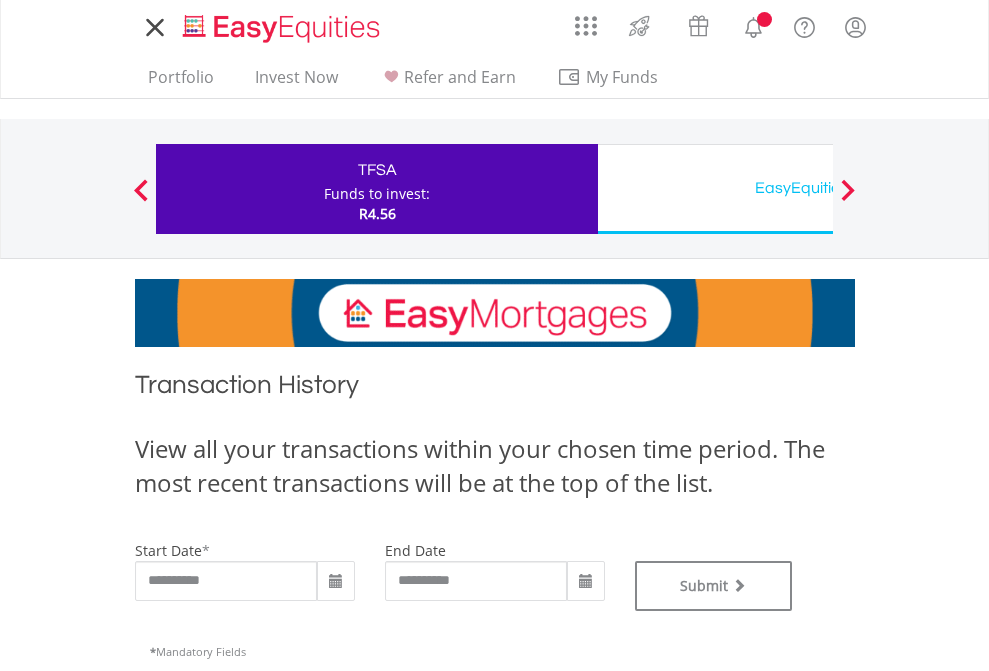 scroll, scrollTop: 0, scrollLeft: 0, axis: both 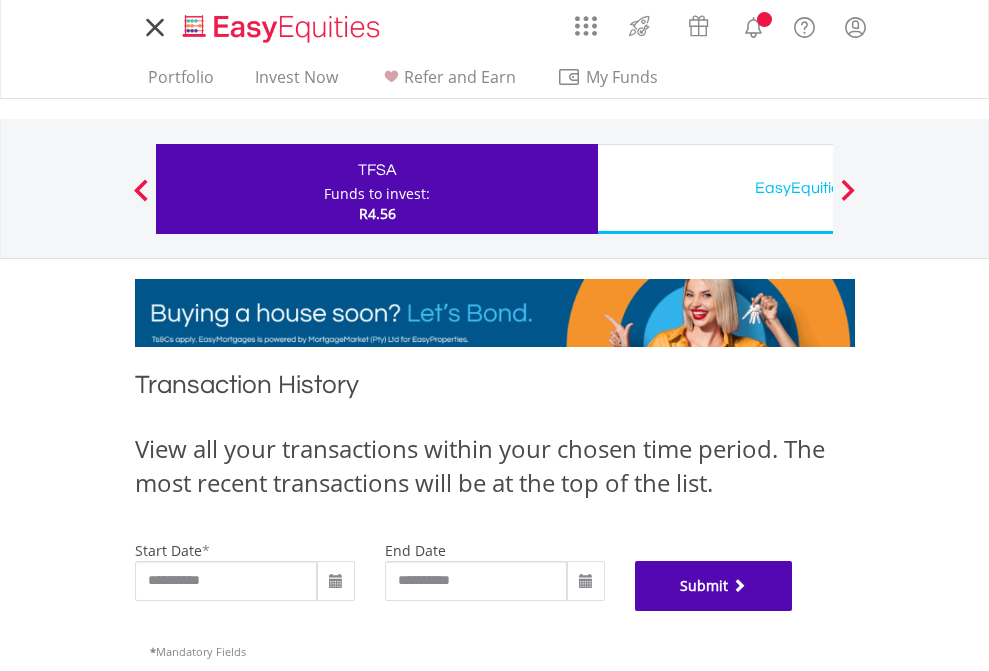 click on "Submit" at bounding box center (714, 586) 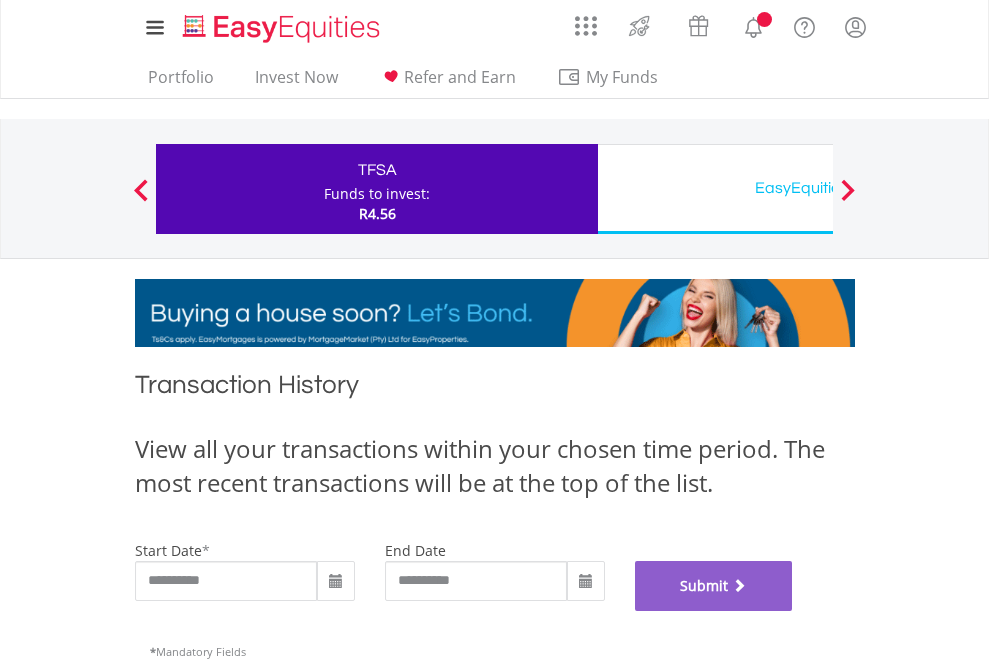 scroll, scrollTop: 811, scrollLeft: 0, axis: vertical 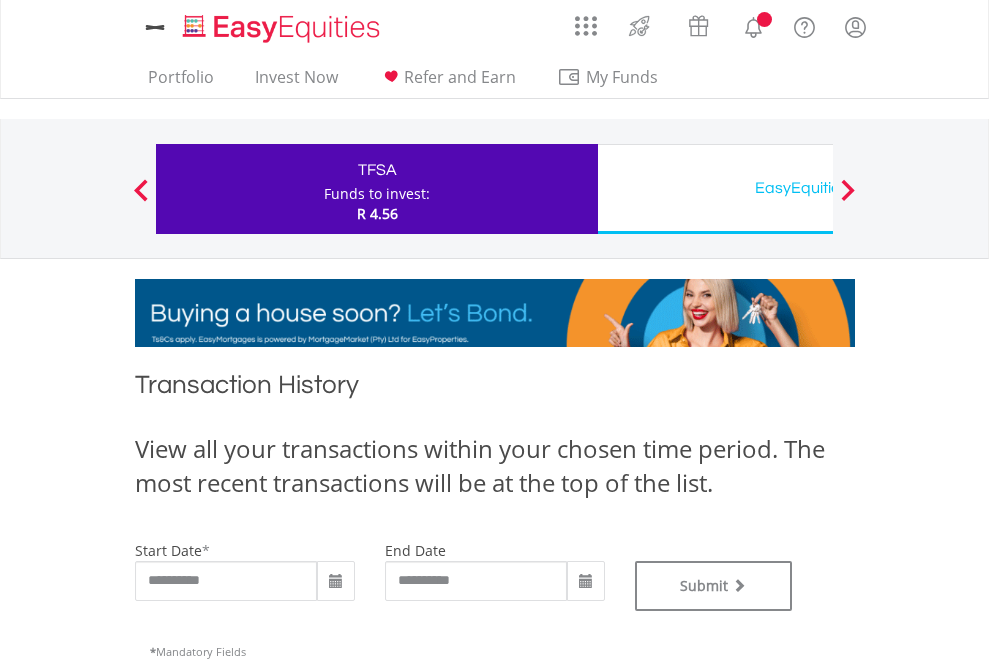click on "EasyEquities USD" at bounding box center (818, 188) 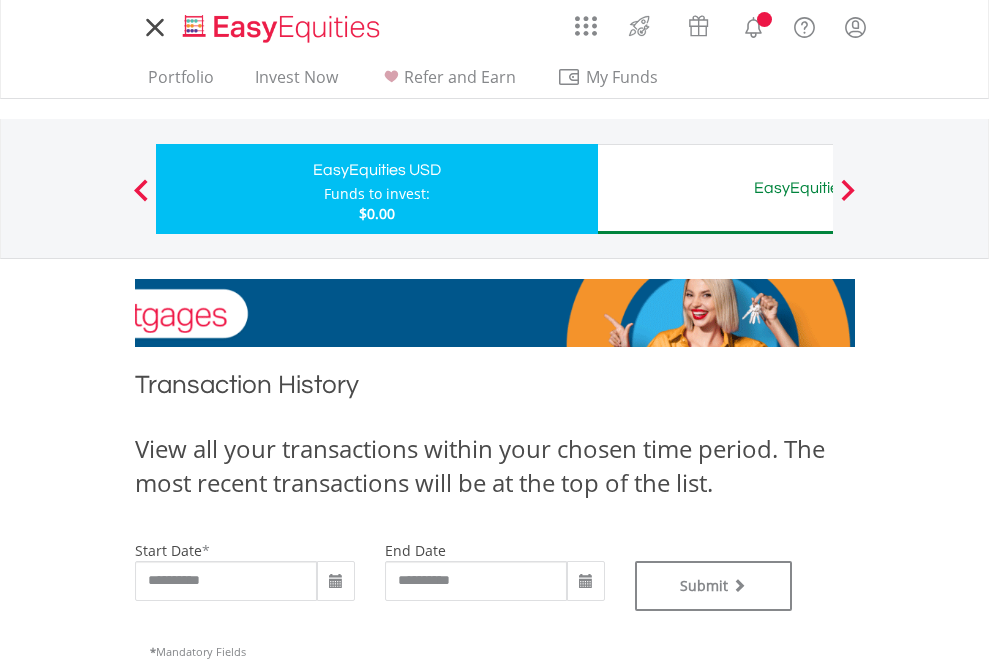 scroll, scrollTop: 0, scrollLeft: 0, axis: both 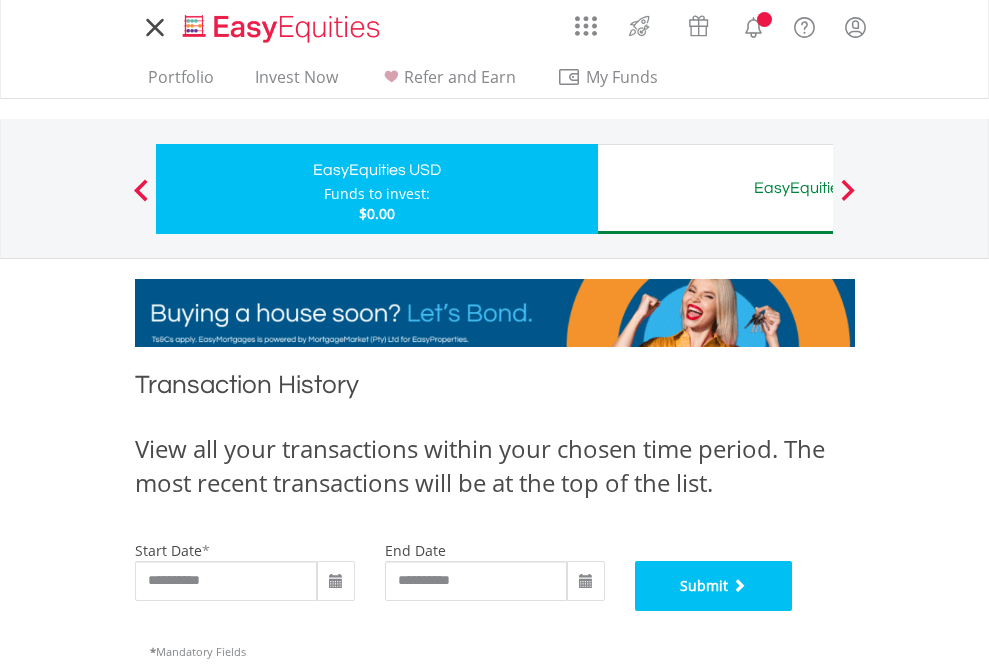 click on "Submit" at bounding box center [714, 586] 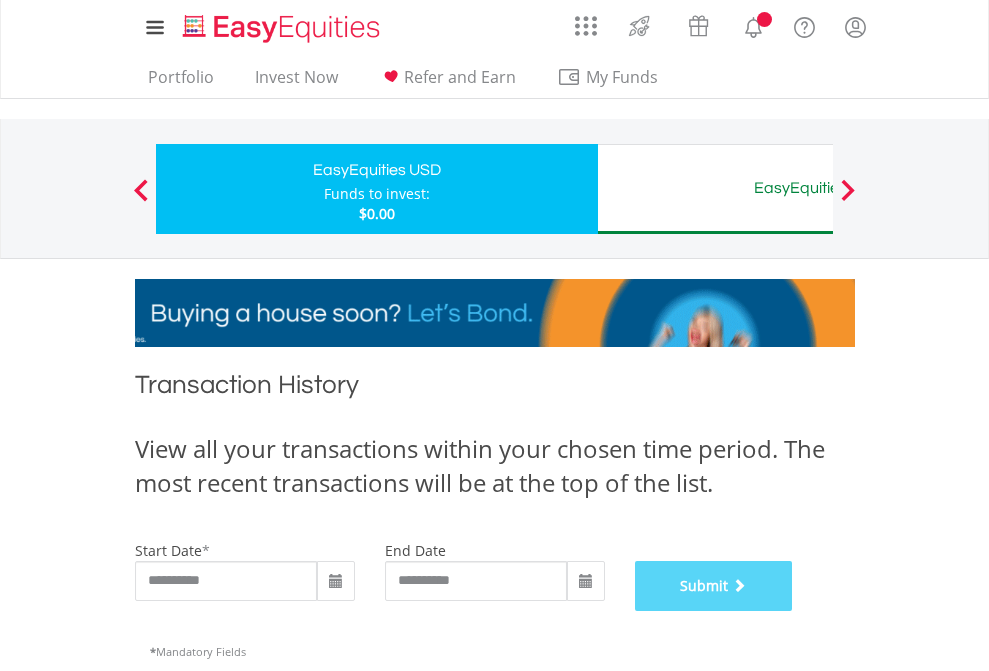 scroll, scrollTop: 811, scrollLeft: 0, axis: vertical 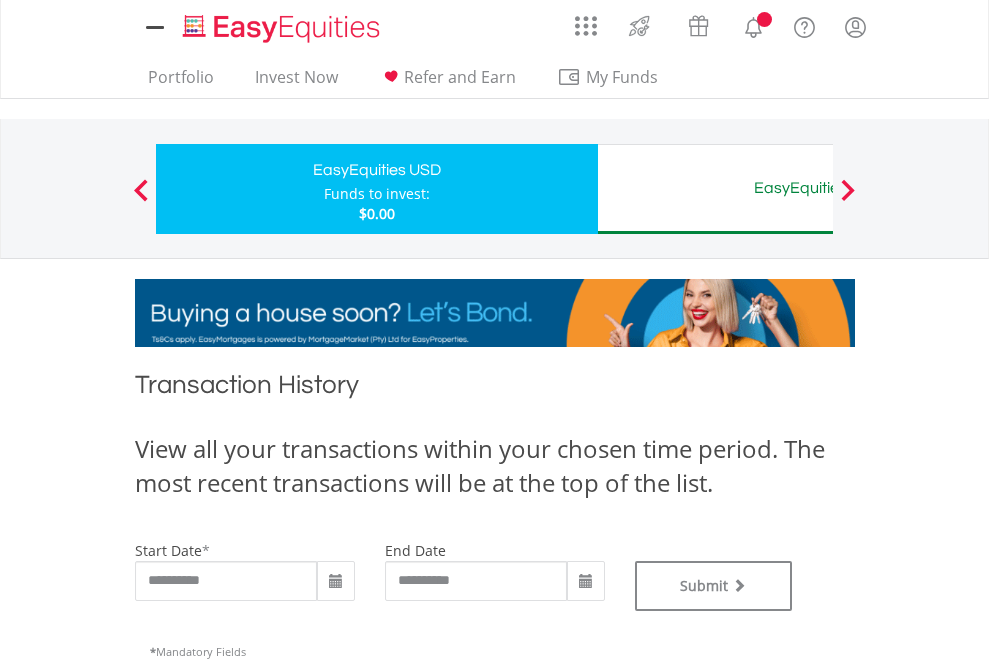 click on "EasyEquities AUD" at bounding box center (818, 188) 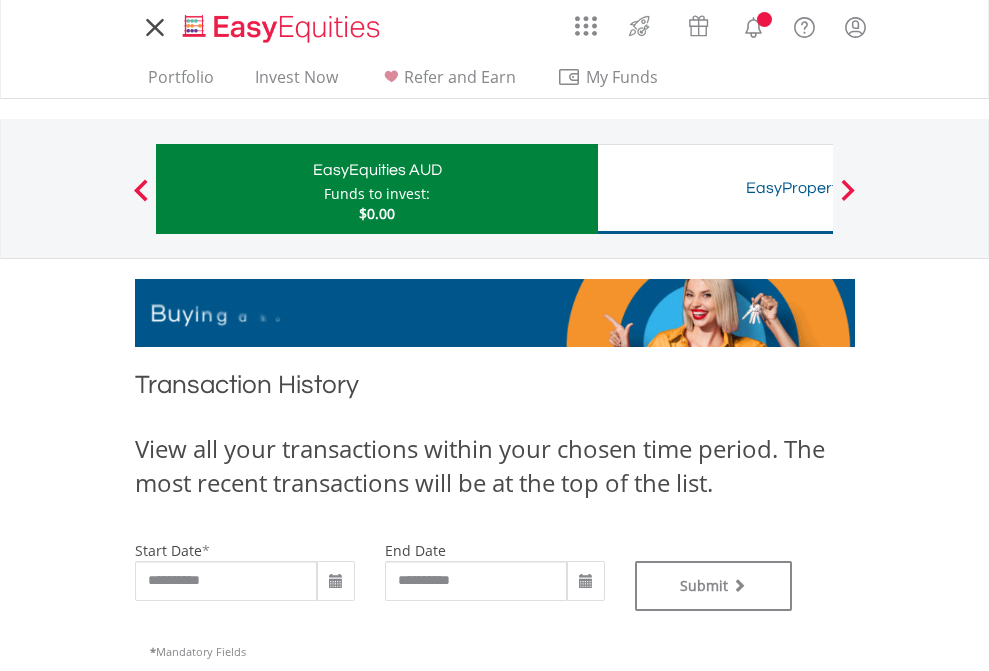 scroll, scrollTop: 0, scrollLeft: 0, axis: both 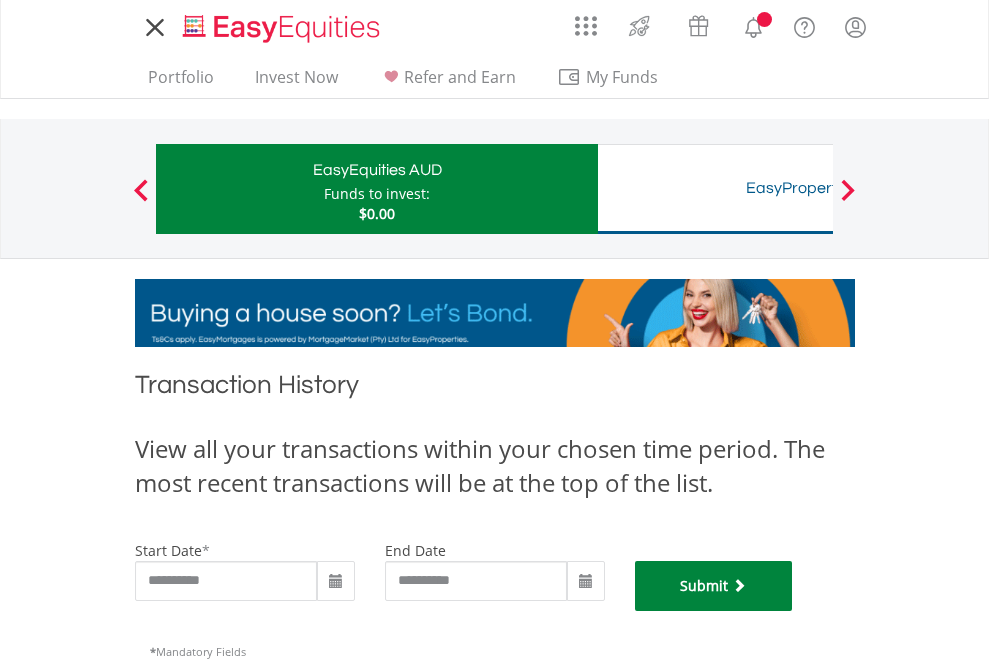 click on "Submit" at bounding box center (714, 586) 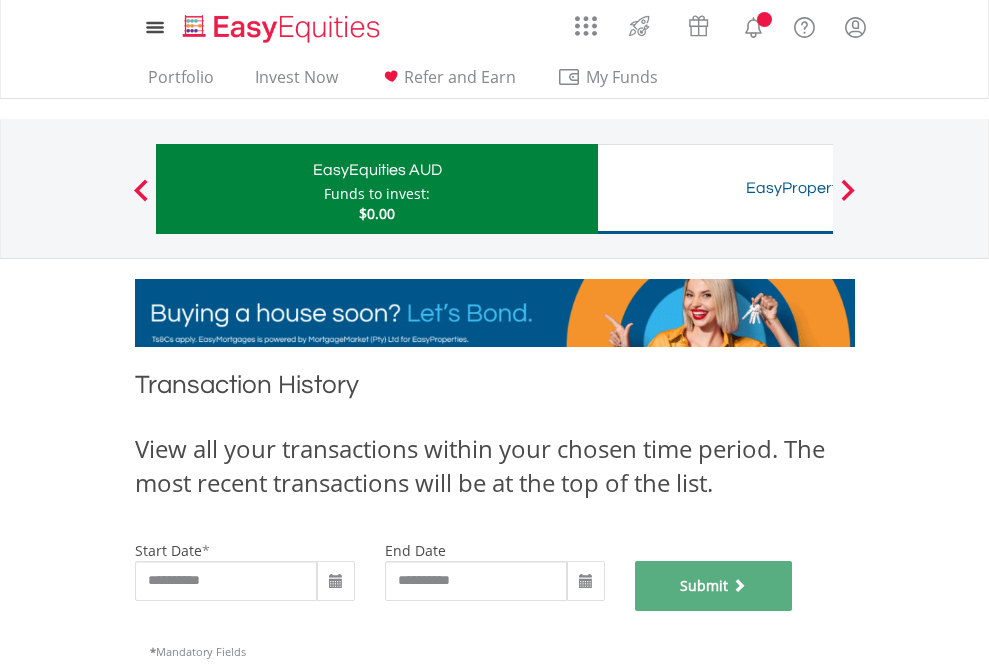 scroll, scrollTop: 811, scrollLeft: 0, axis: vertical 